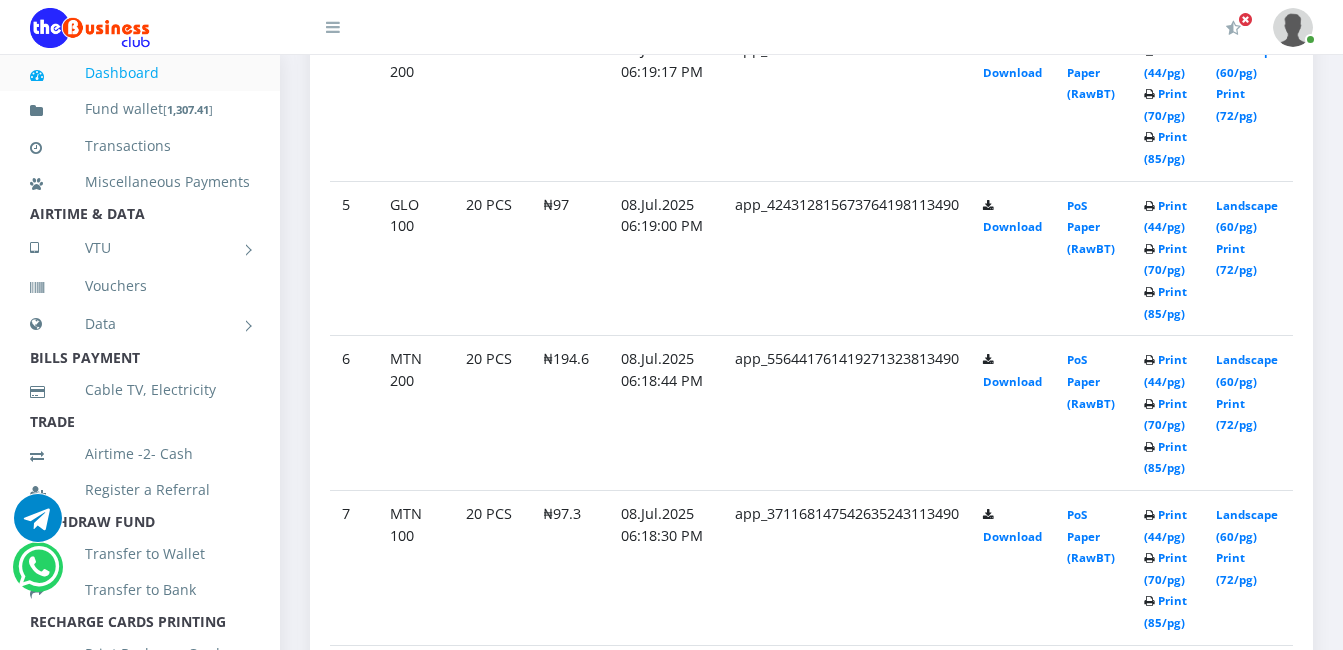 scroll, scrollTop: 1676, scrollLeft: 0, axis: vertical 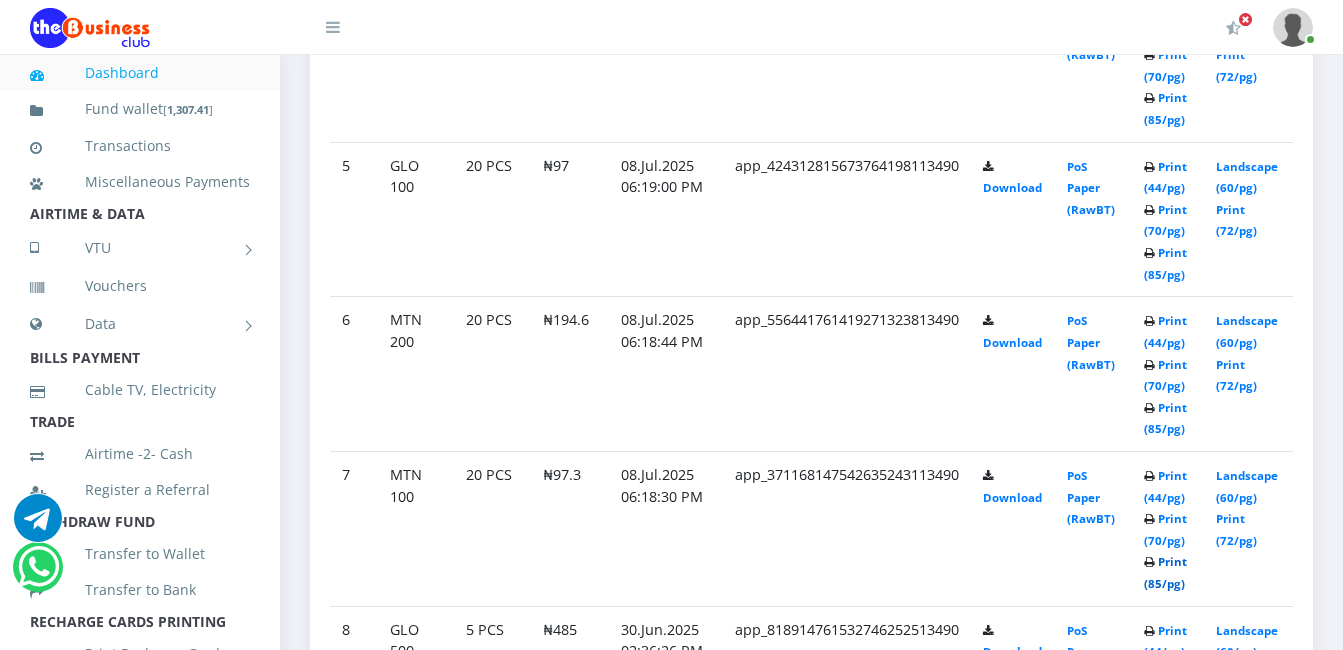 click on "Print (85/pg)" at bounding box center (1165, 572) 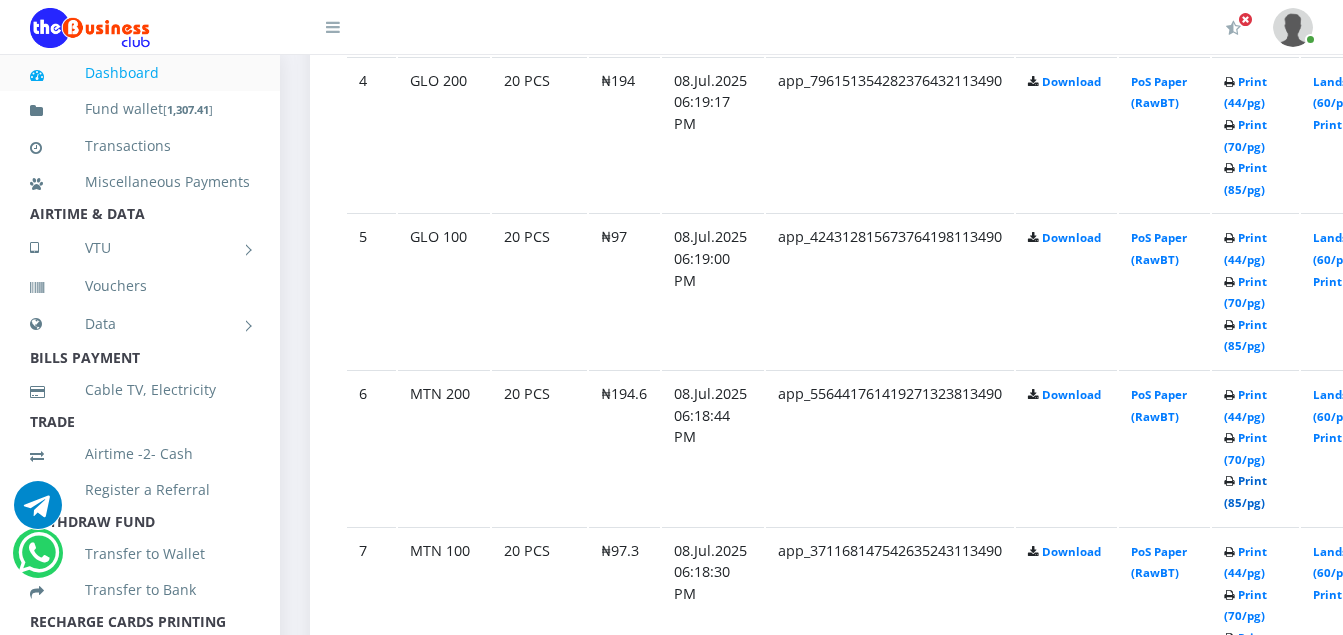 scroll, scrollTop: 1676, scrollLeft: 0, axis: vertical 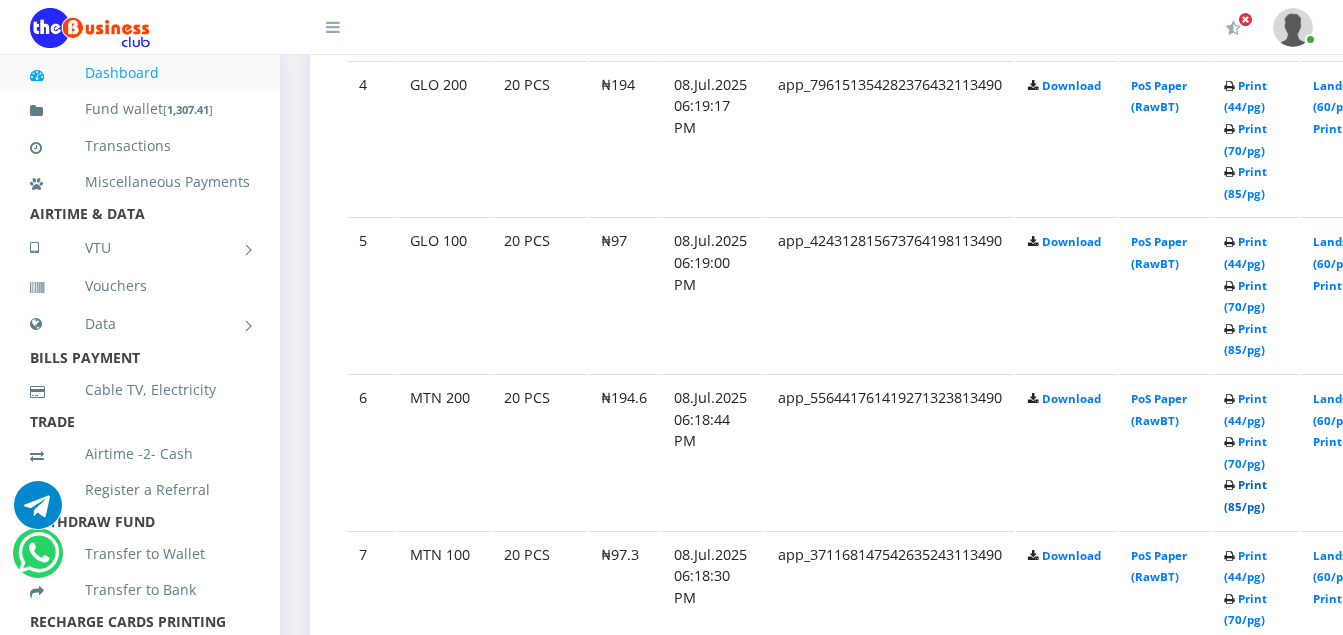 click on "Print (85/pg)" at bounding box center [1245, 495] 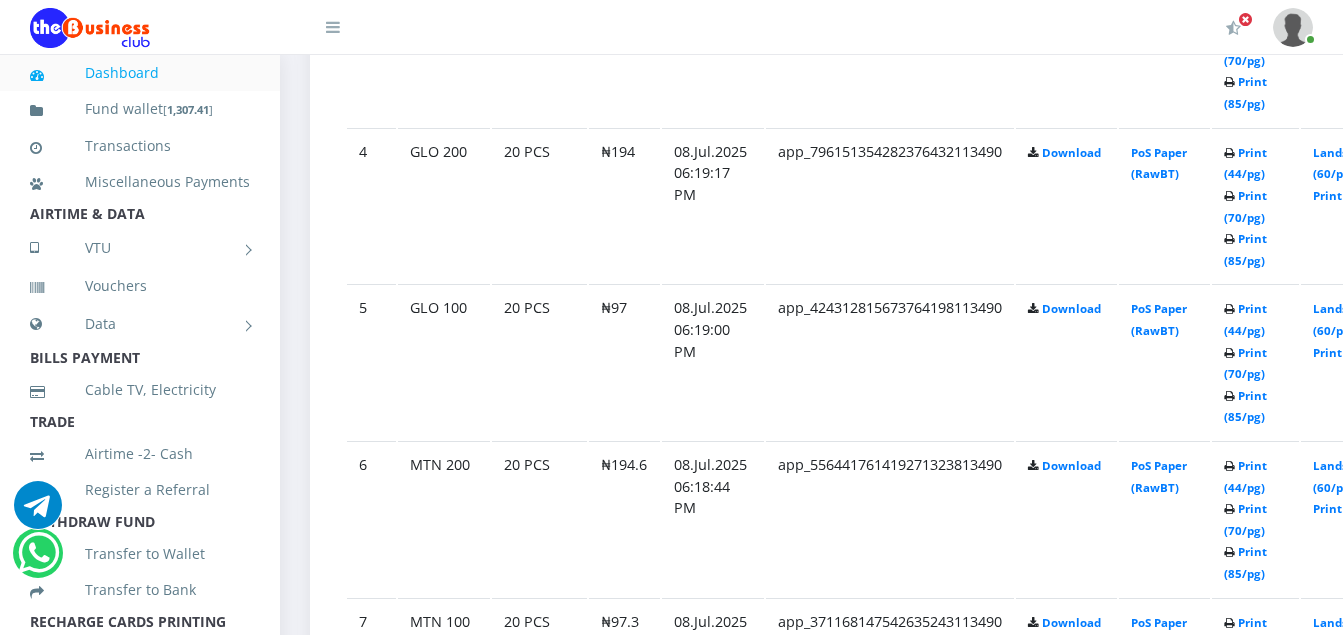 scroll, scrollTop: 1676, scrollLeft: 0, axis: vertical 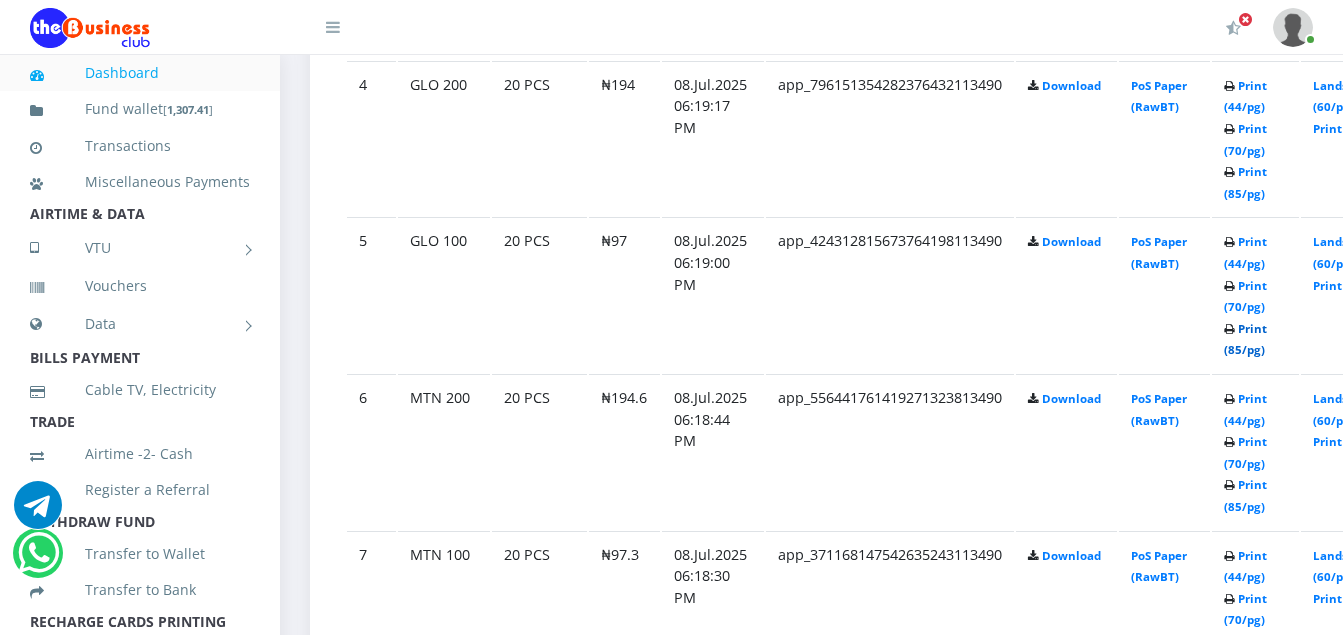 click on "Print (85/pg)" at bounding box center (1245, 339) 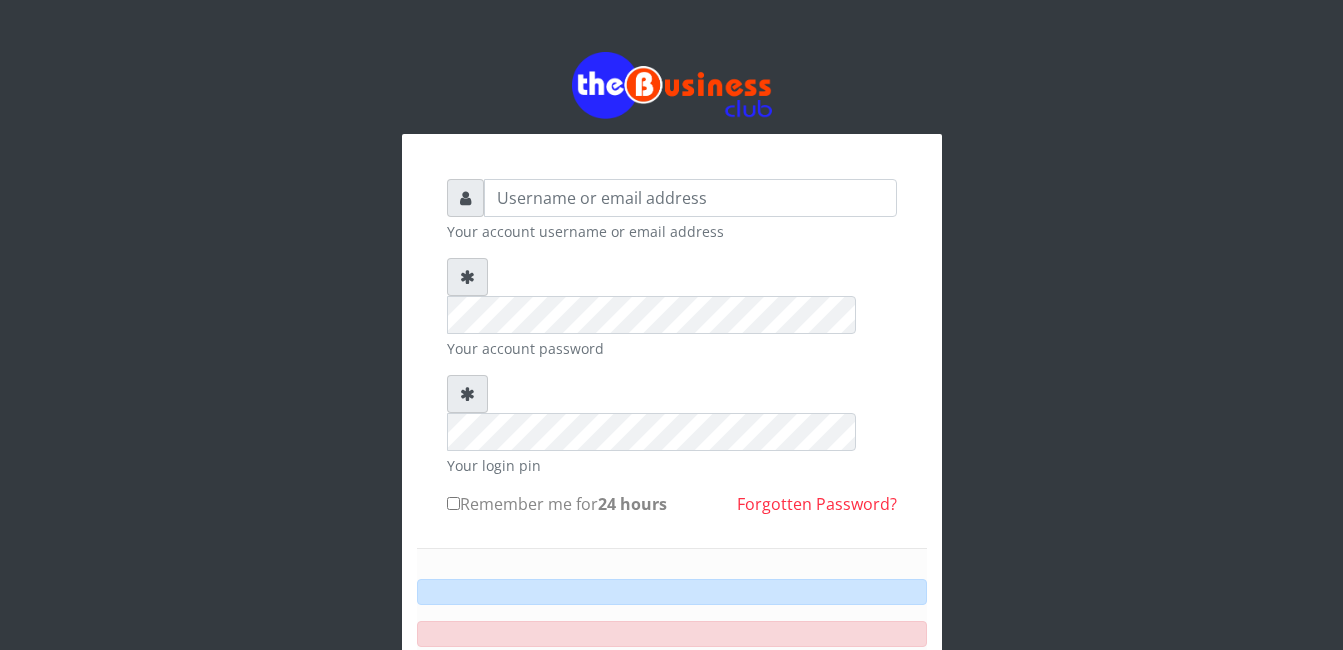 scroll, scrollTop: 0, scrollLeft: 0, axis: both 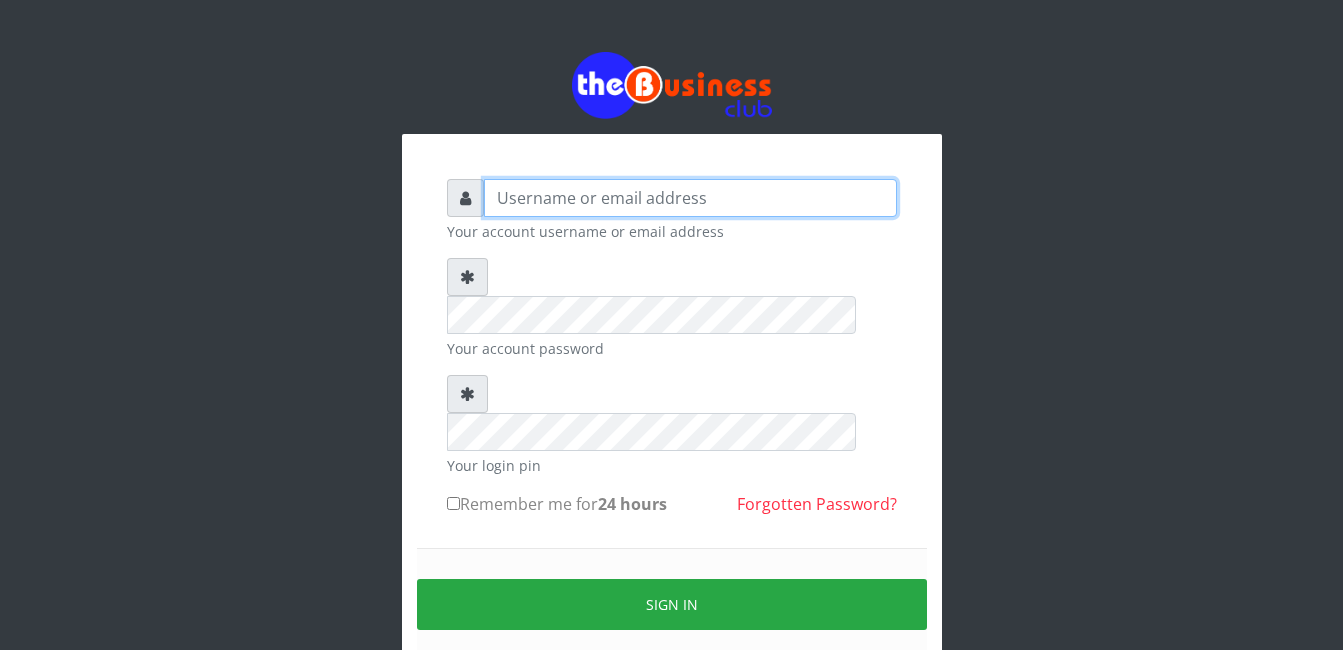 type on "[USERNAME]@example.com" 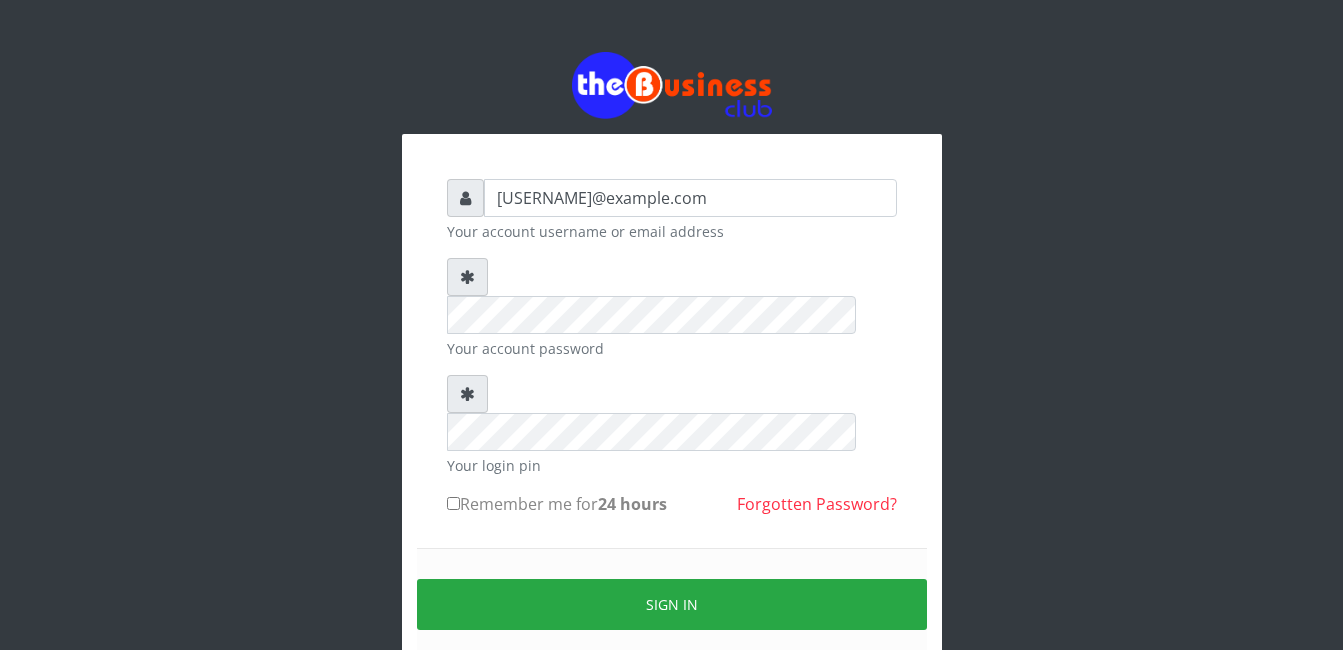 click on "Remember me for  24 hours" at bounding box center [453, 503] 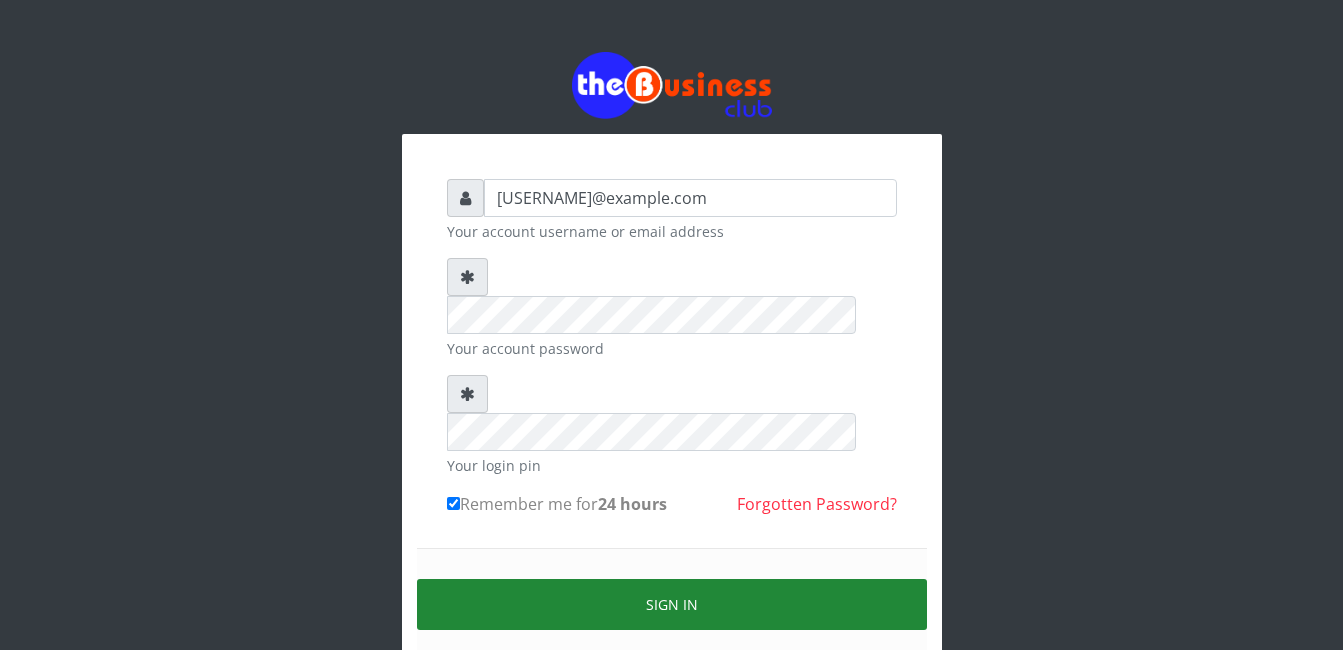 click on "Sign in" at bounding box center (672, 604) 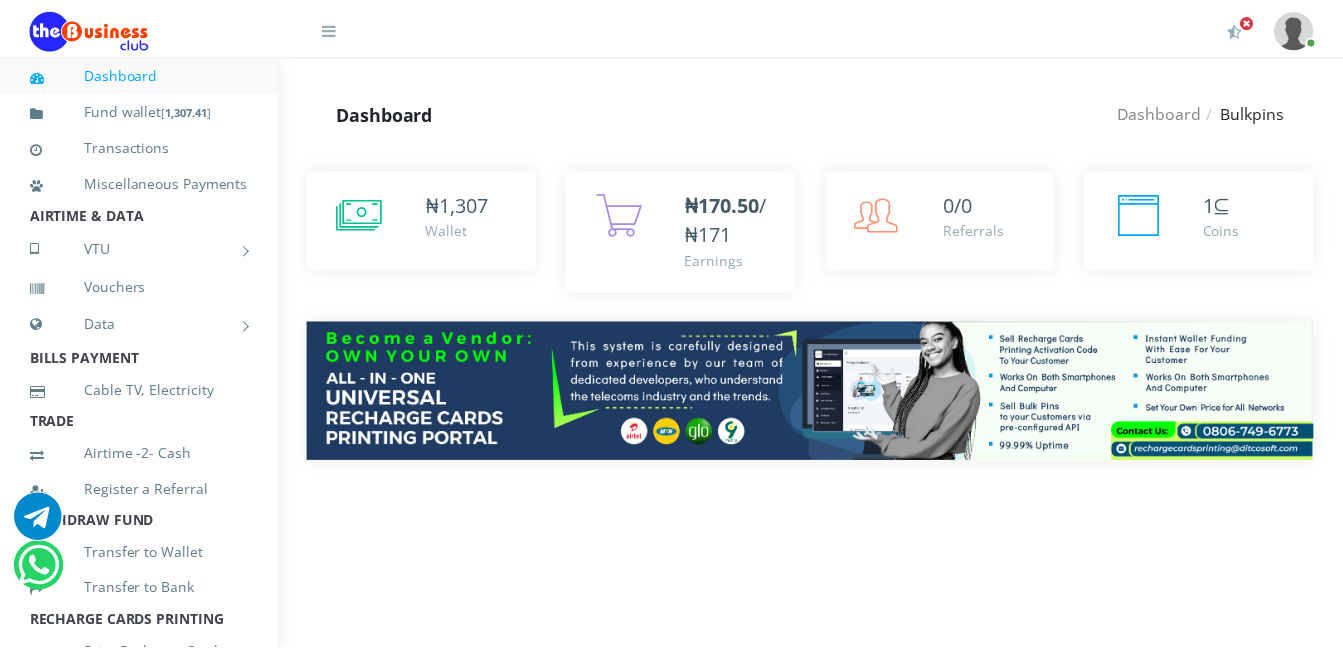 scroll, scrollTop: 0, scrollLeft: 0, axis: both 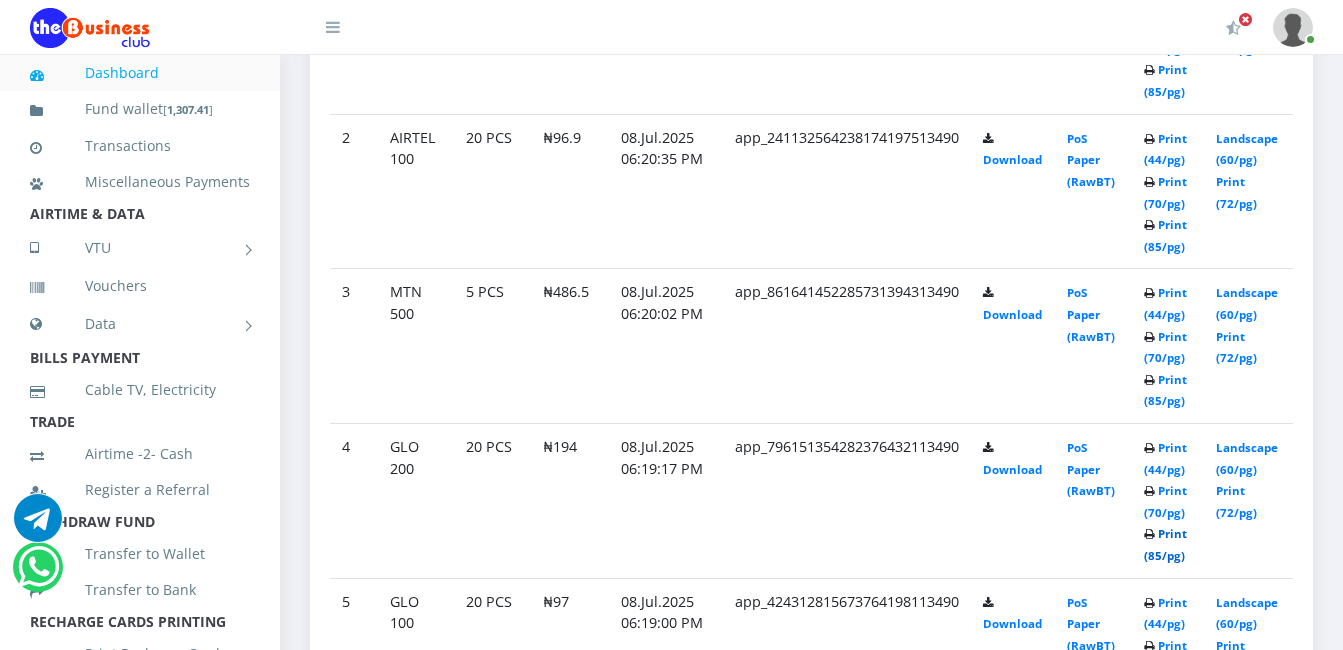 click on "Print (85/pg)" at bounding box center [1165, 544] 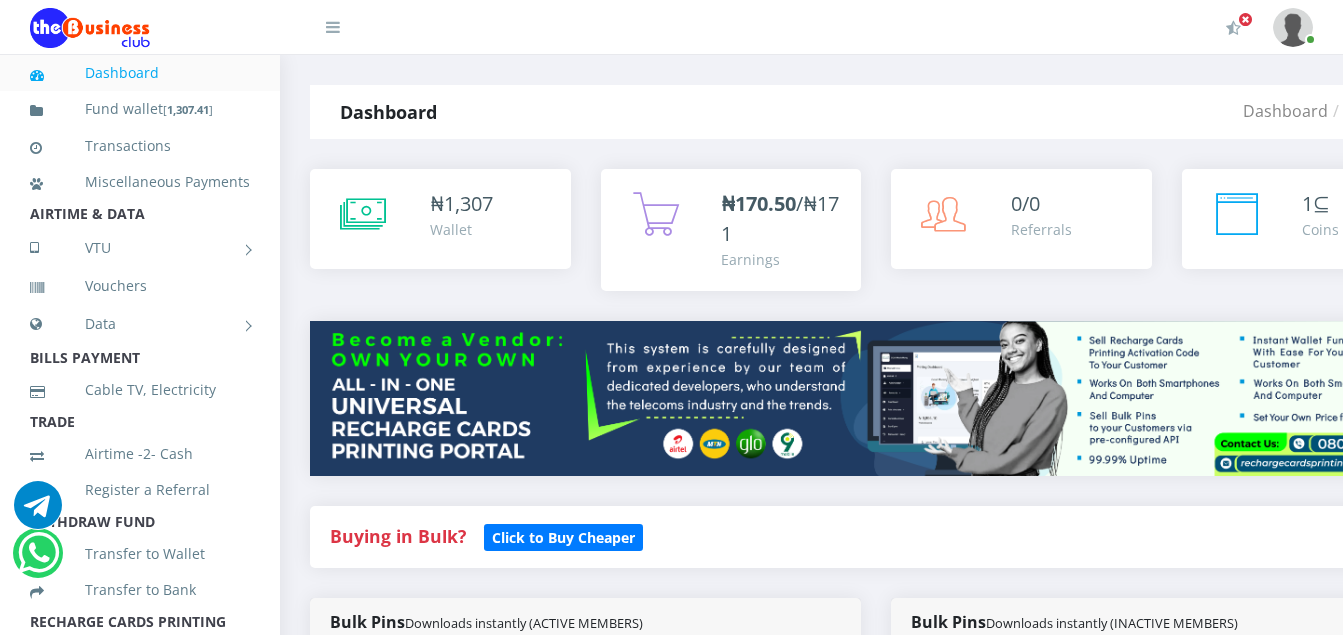 scroll, scrollTop: 0, scrollLeft: 0, axis: both 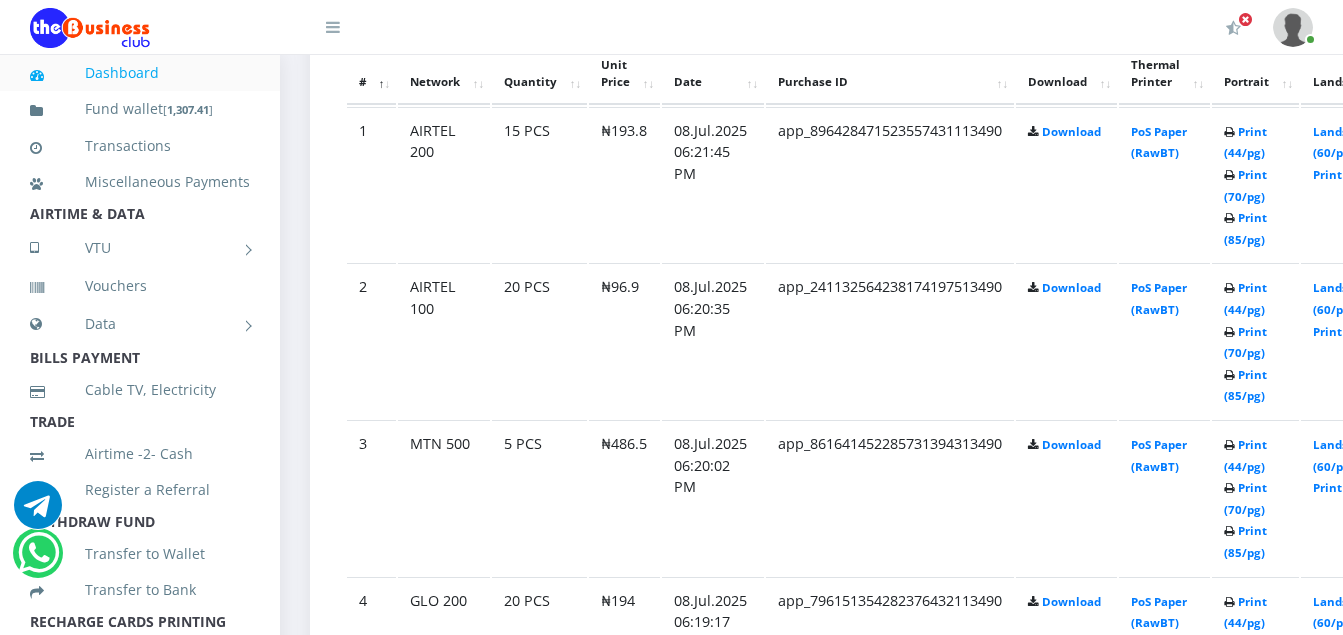 click on "Print (44/pg)   Print (70/pg)   Print (85/pg)" at bounding box center (1255, 184) 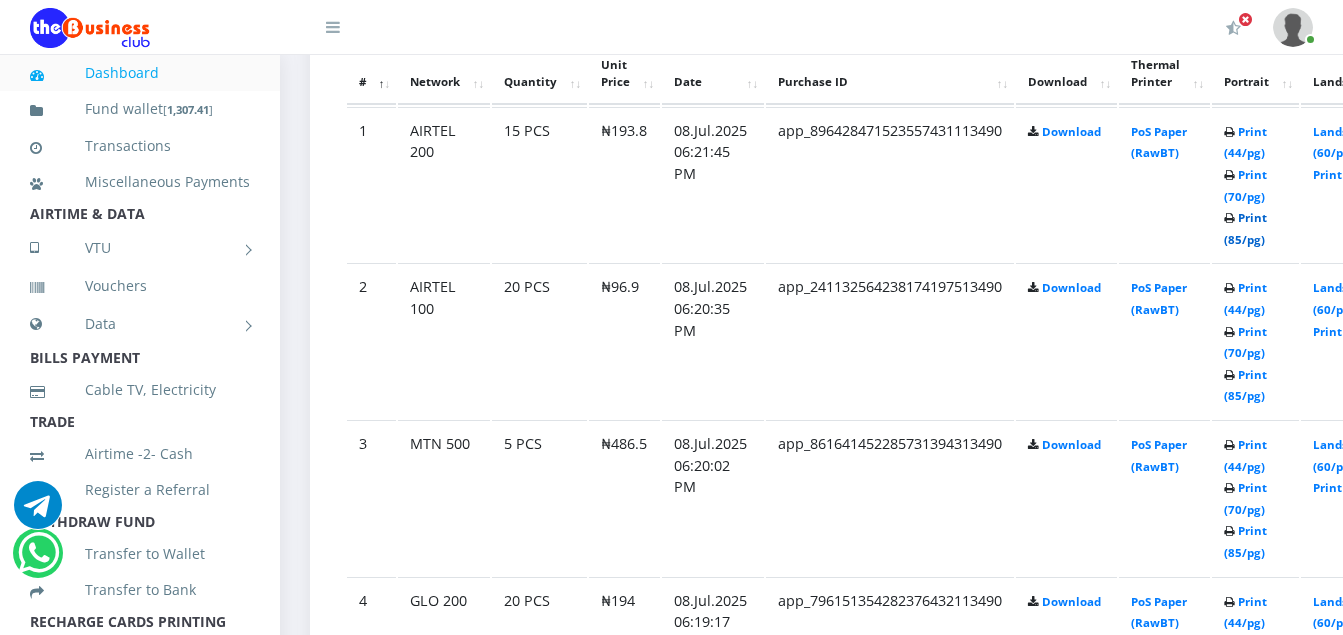 click on "Print (85/pg)" at bounding box center (1245, 228) 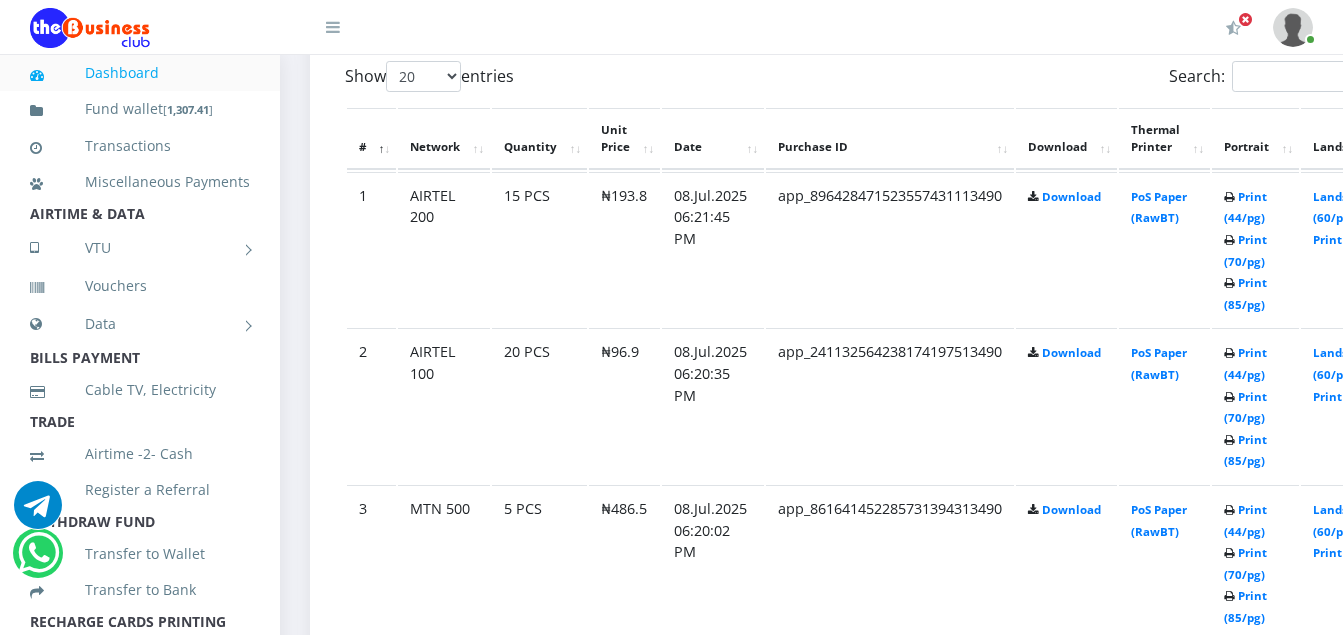 scroll, scrollTop: 0, scrollLeft: 0, axis: both 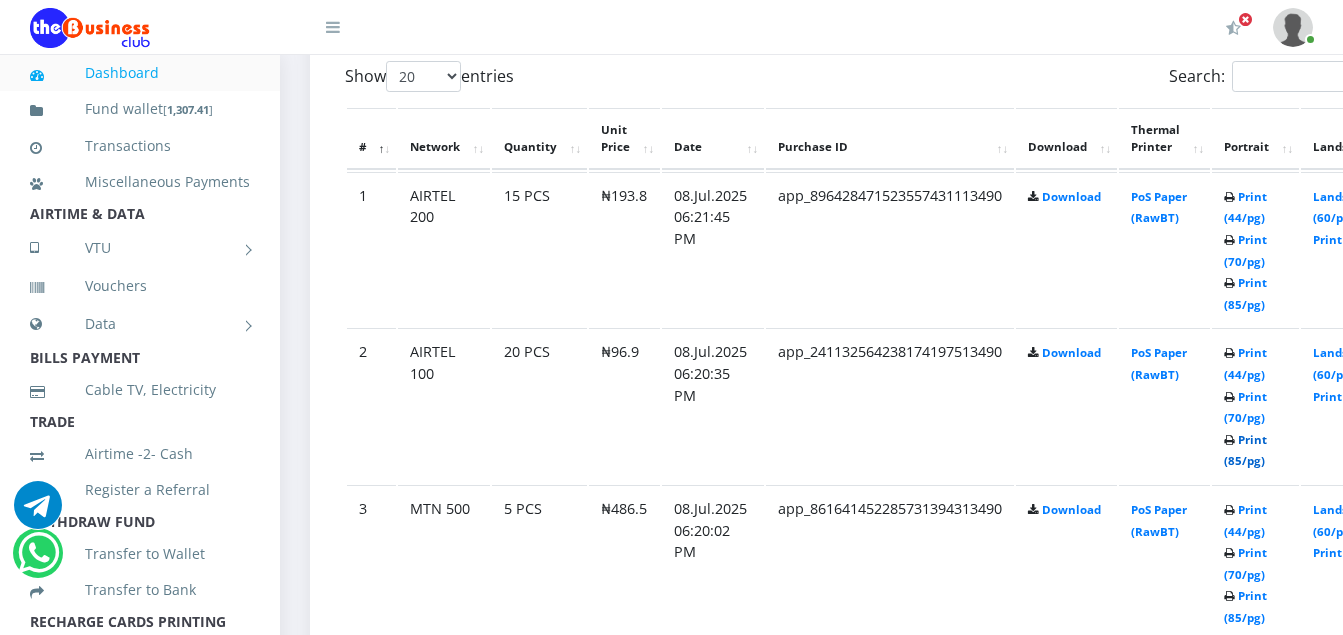 click on "Print (85/pg)" at bounding box center (1245, 450) 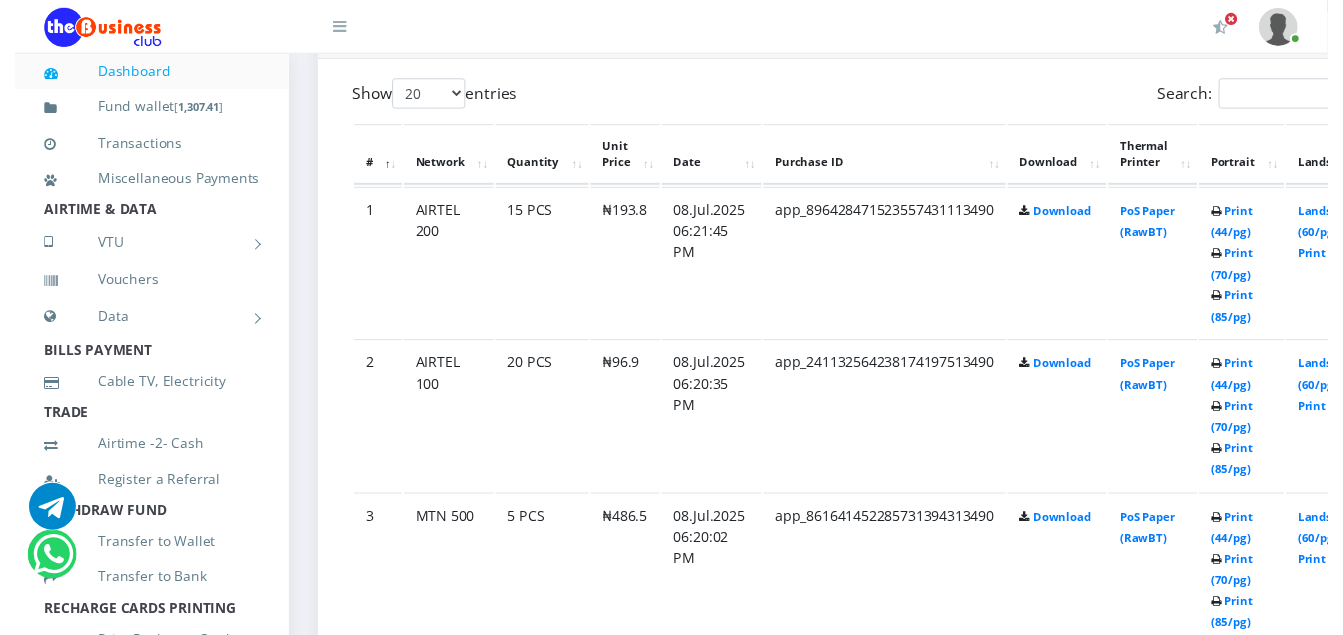 scroll, scrollTop: 1095, scrollLeft: 0, axis: vertical 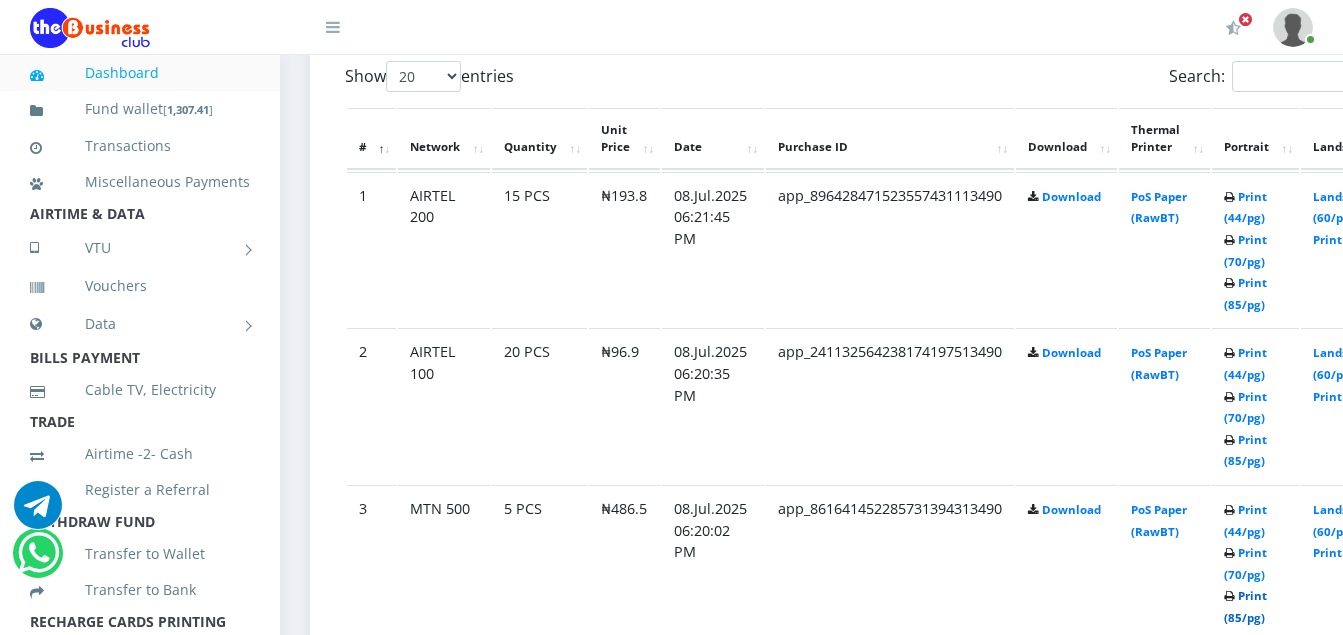 click on "Print (85/pg)" at bounding box center [1245, 606] 